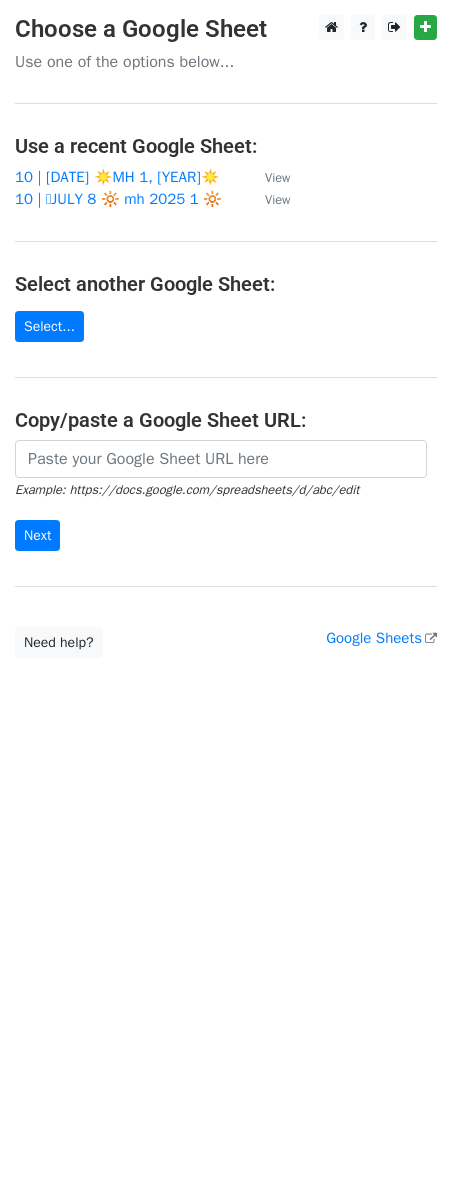 scroll, scrollTop: 0, scrollLeft: 0, axis: both 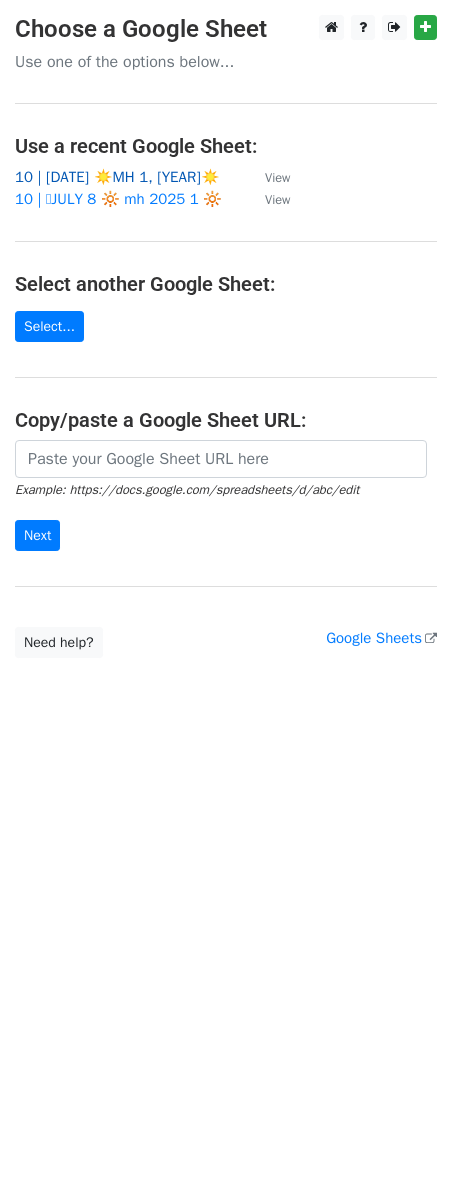 click on "10 | [DATE] ☀️MH 1, [YEAR]☀️" at bounding box center [117, 177] 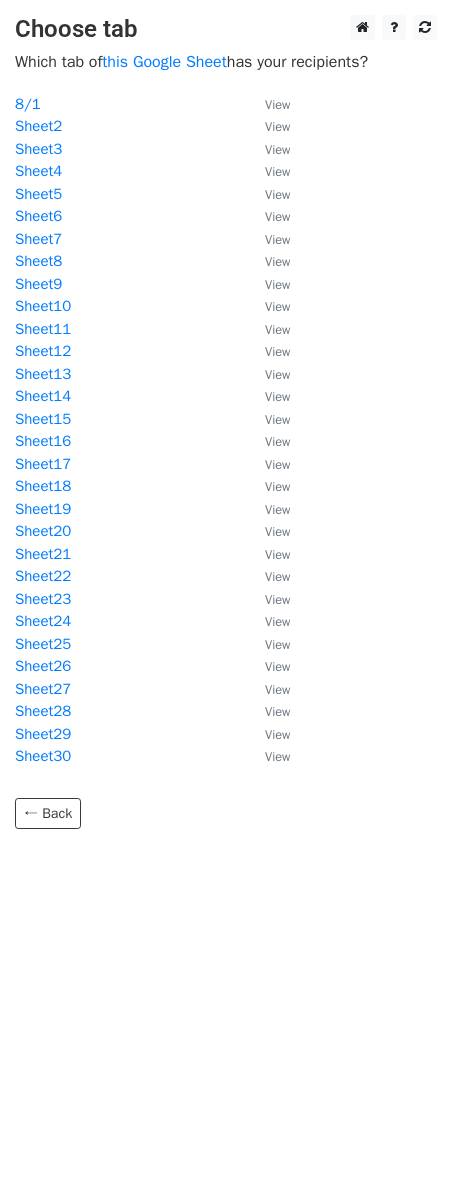 scroll, scrollTop: 0, scrollLeft: 0, axis: both 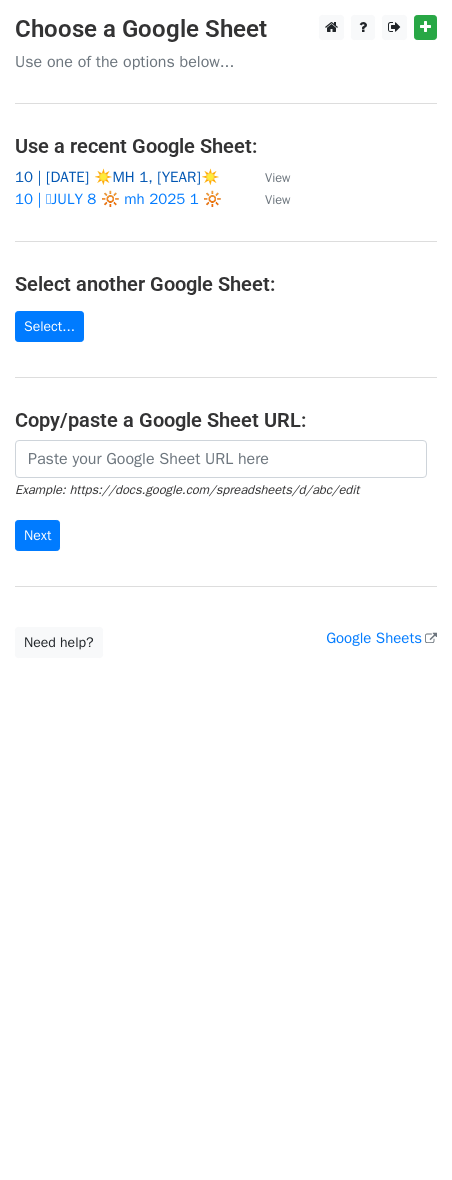click on "10 | [DATE] ☀️MH 1, [YEAR]☀️" at bounding box center (117, 177) 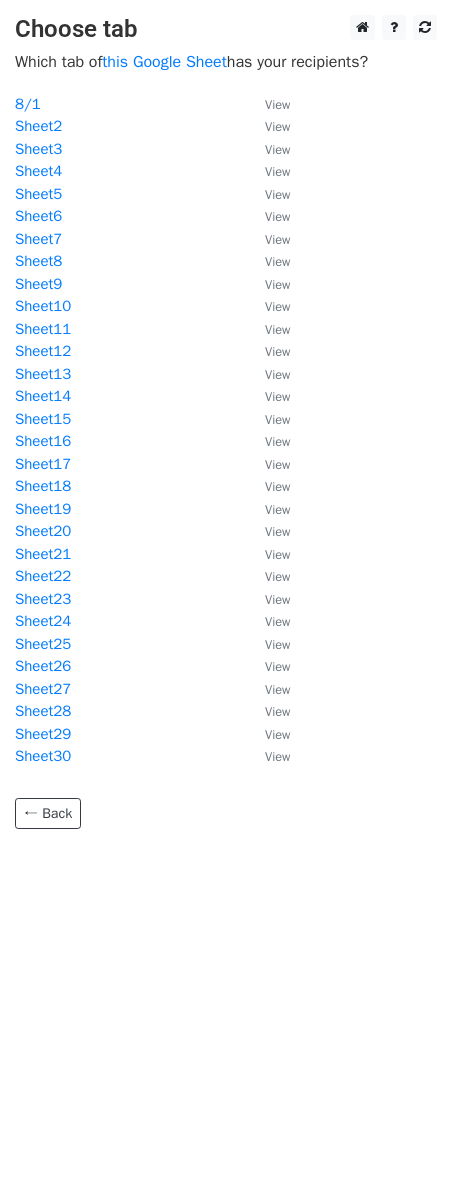 scroll, scrollTop: 0, scrollLeft: 0, axis: both 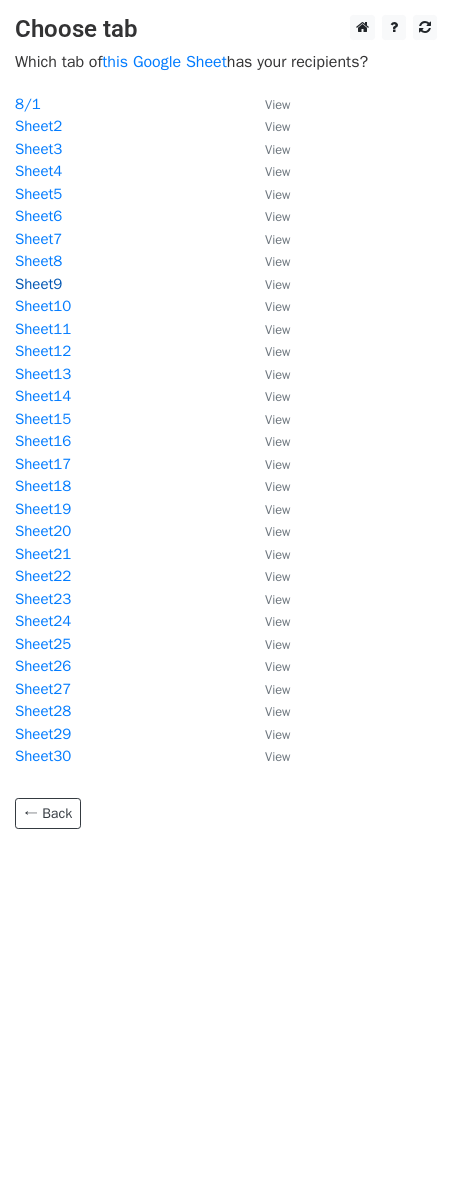 click on "Sheet9" at bounding box center [38, 284] 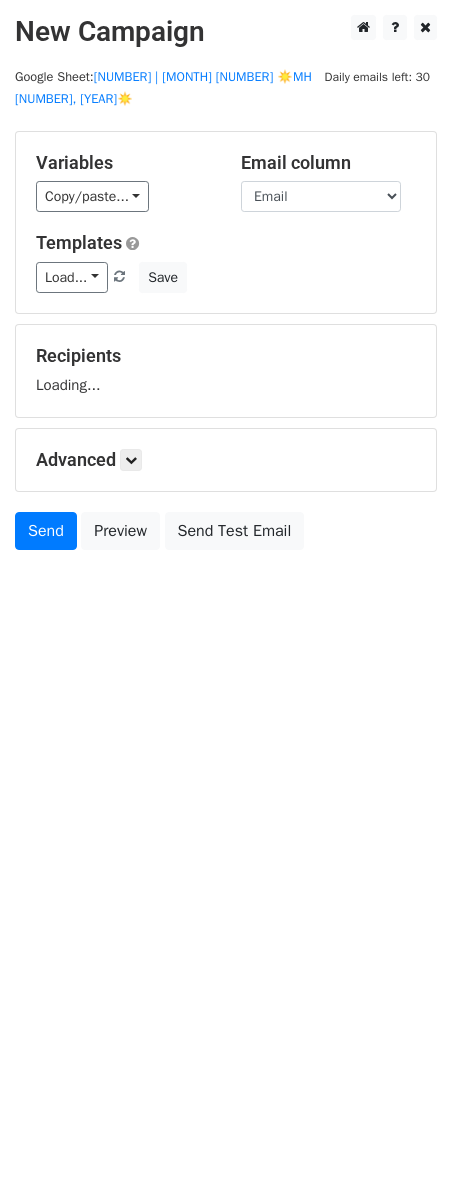 scroll, scrollTop: 0, scrollLeft: 0, axis: both 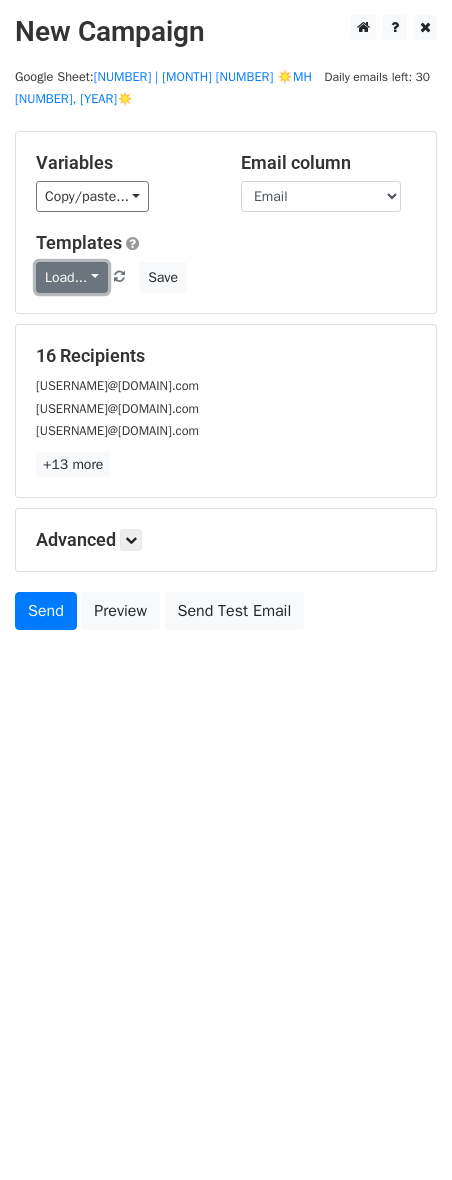 click on "Load..." at bounding box center [72, 277] 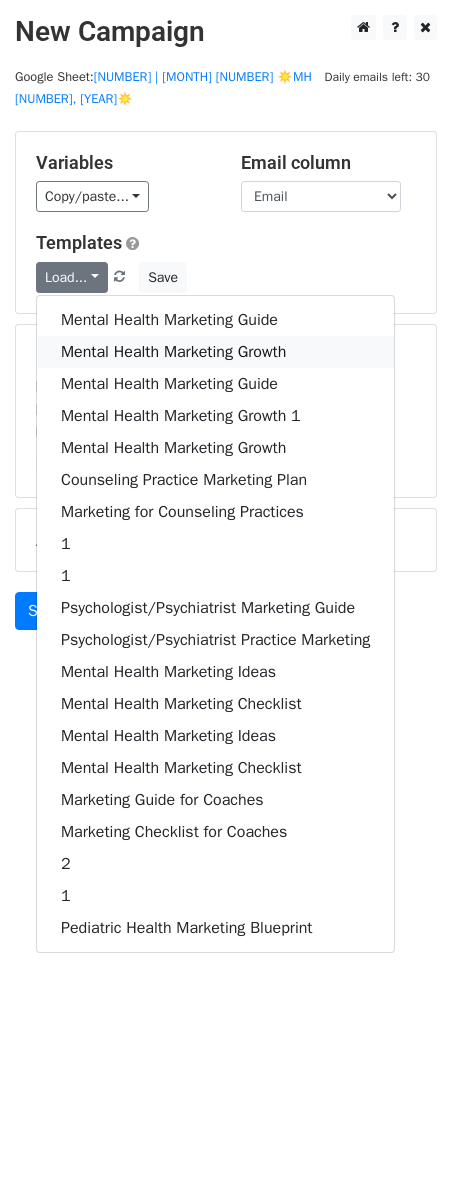 click on "Mental Health Marketing Growth" at bounding box center (215, 352) 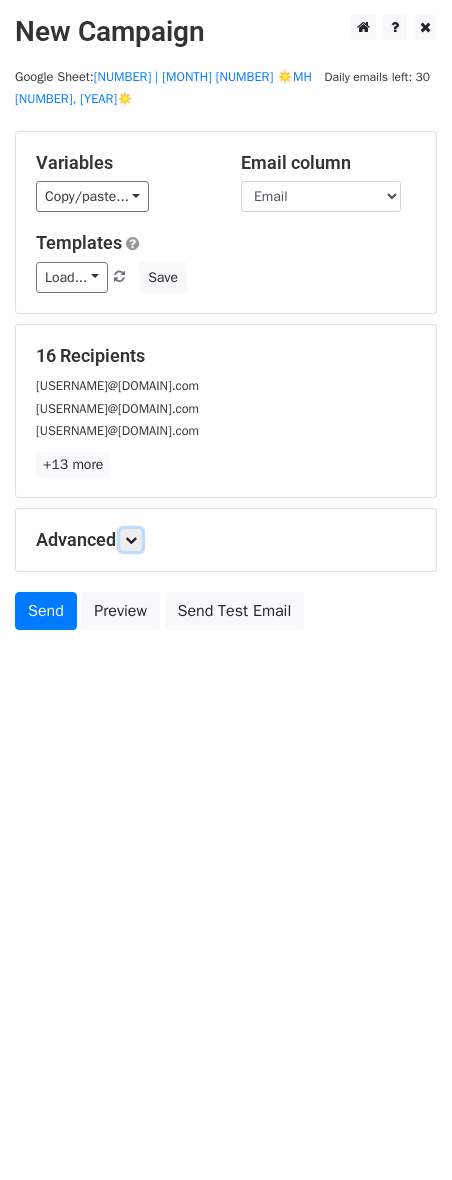 drag, startPoint x: 133, startPoint y: 521, endPoint x: 144, endPoint y: 538, distance: 20.248457 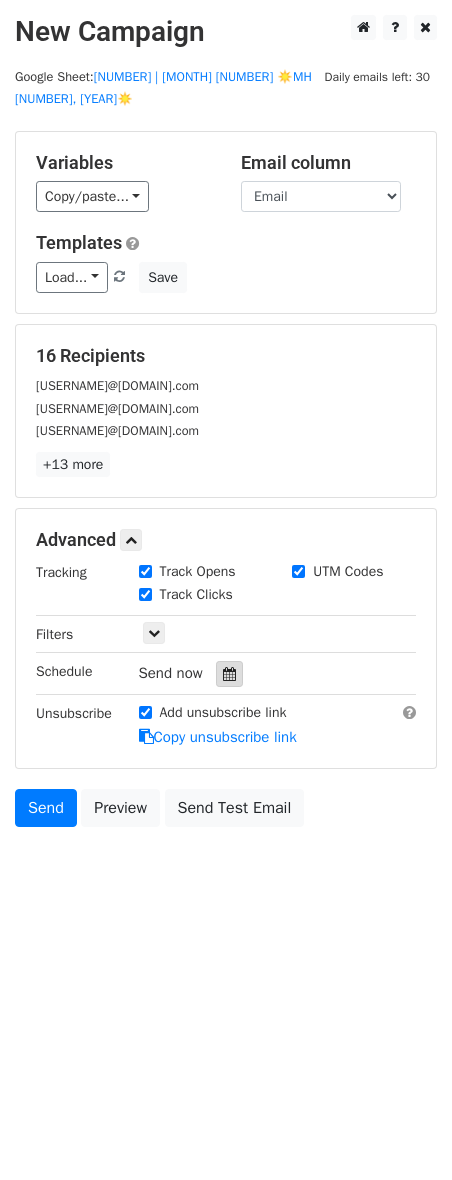 click at bounding box center [229, 674] 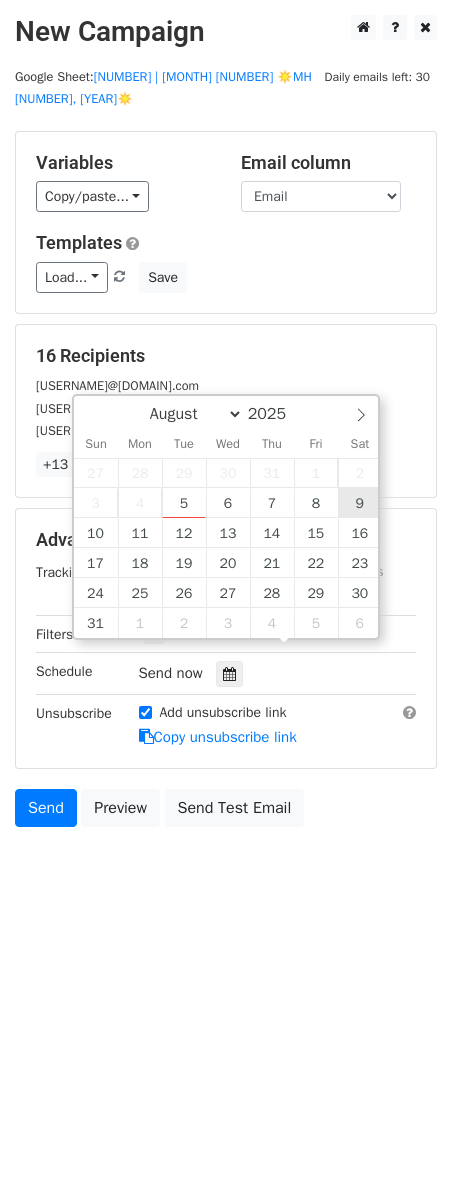 type on "2025-08-09 12:00" 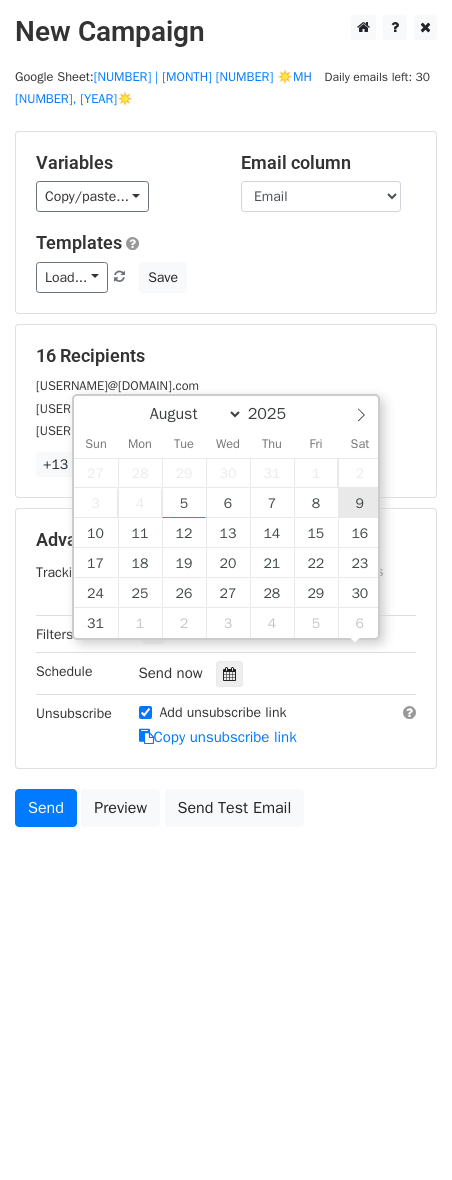 scroll, scrollTop: 1, scrollLeft: 0, axis: vertical 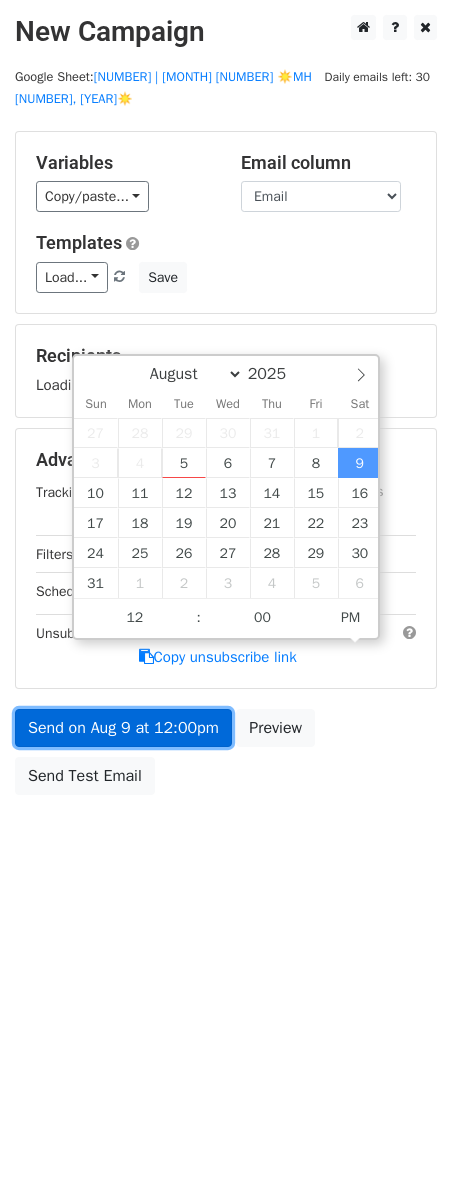 click on "Send on Aug 9 at 12:00pm" at bounding box center [123, 728] 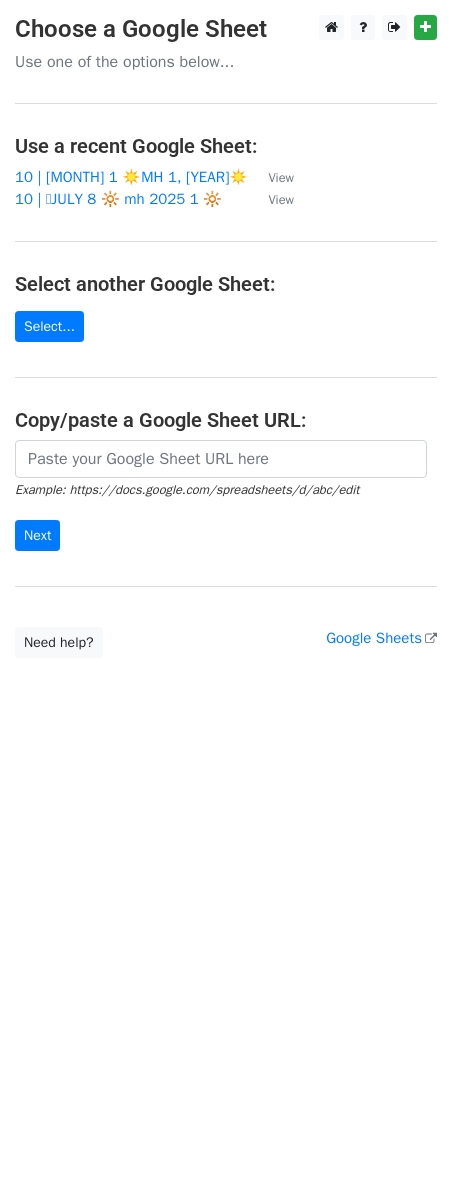 scroll, scrollTop: 0, scrollLeft: 0, axis: both 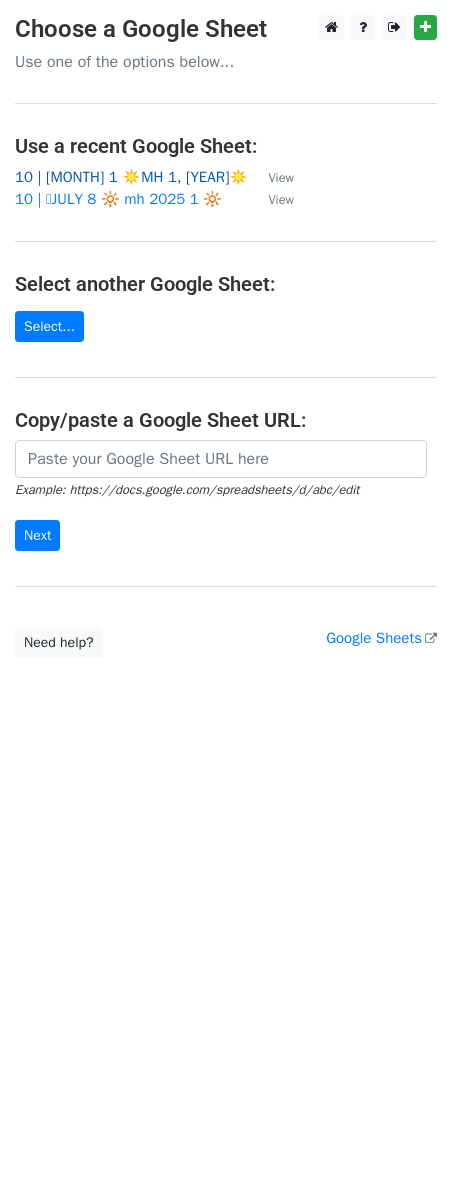 click on "10 | [MONTH] 1 ☀️MH 1, [YEAR]☀️" at bounding box center [131, 177] 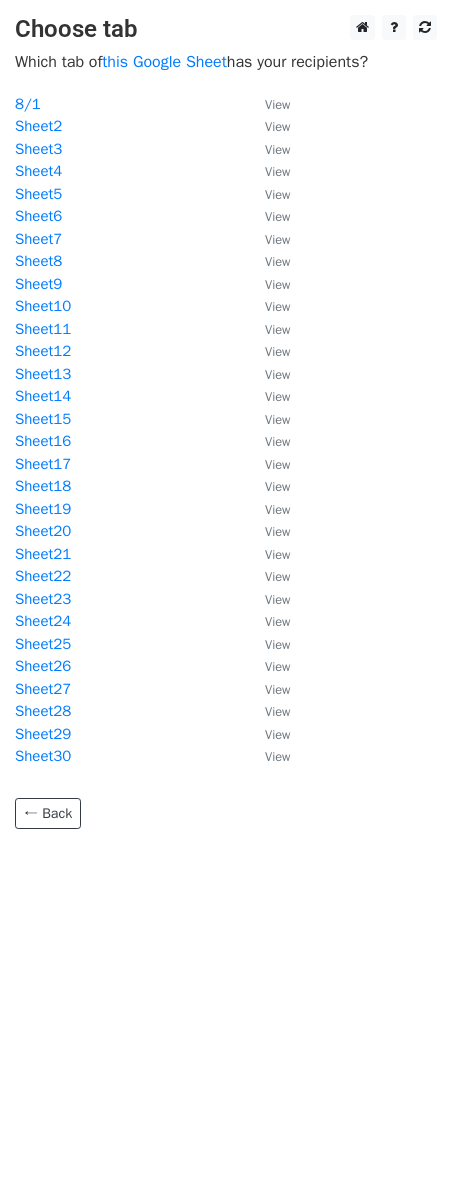 scroll, scrollTop: 0, scrollLeft: 0, axis: both 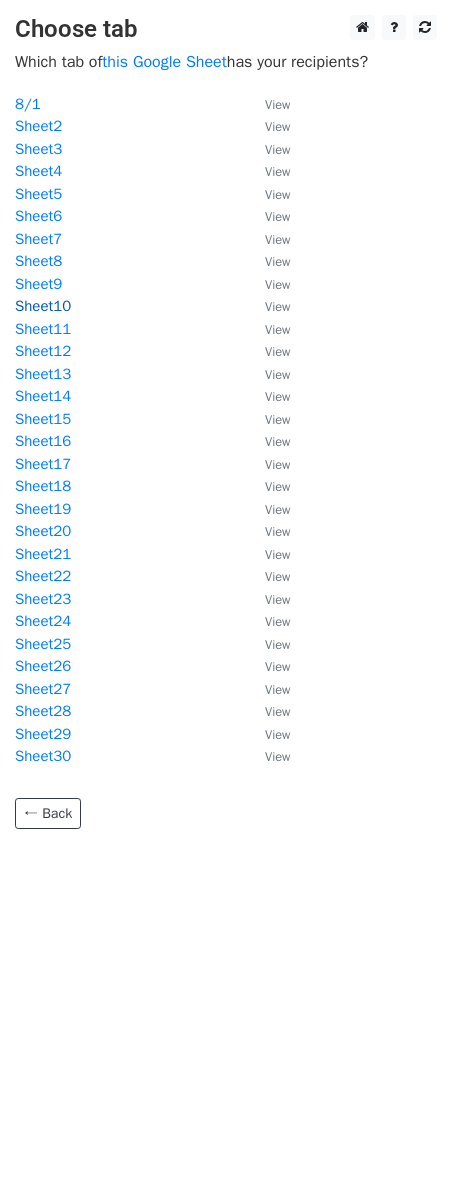 click on "Sheet10" at bounding box center (43, 306) 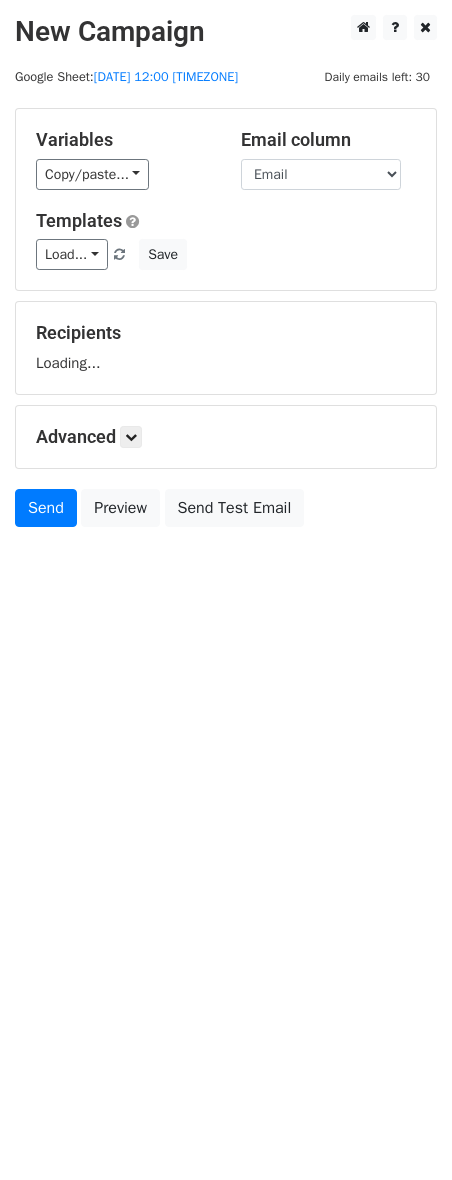 scroll, scrollTop: 0, scrollLeft: 0, axis: both 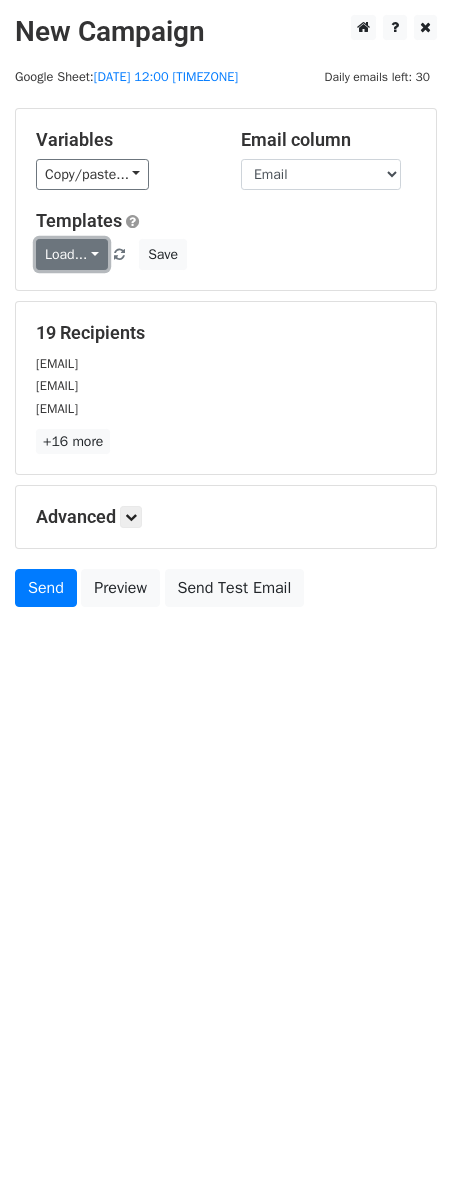 click on "Load..." at bounding box center [72, 254] 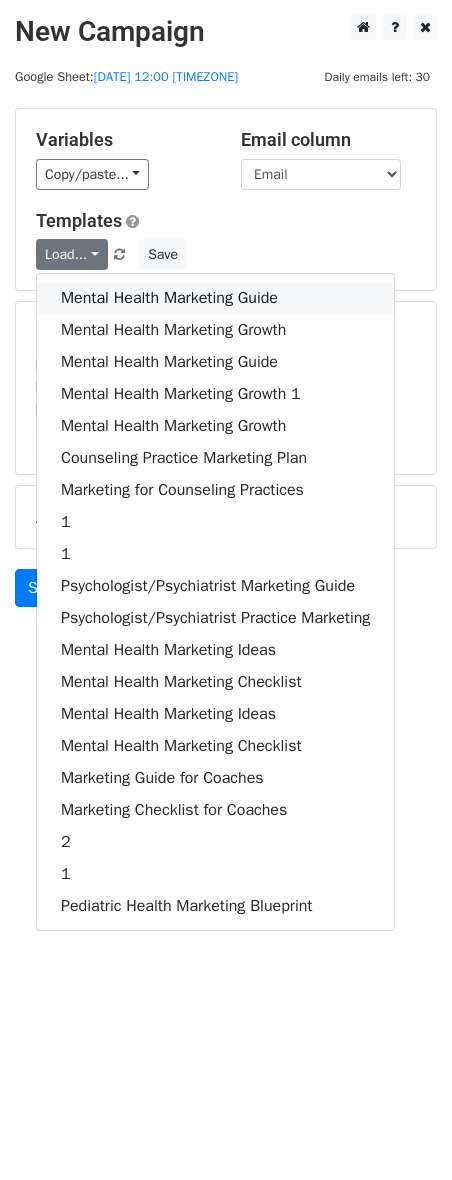 click on "Mental Health Marketing Guide" at bounding box center (215, 298) 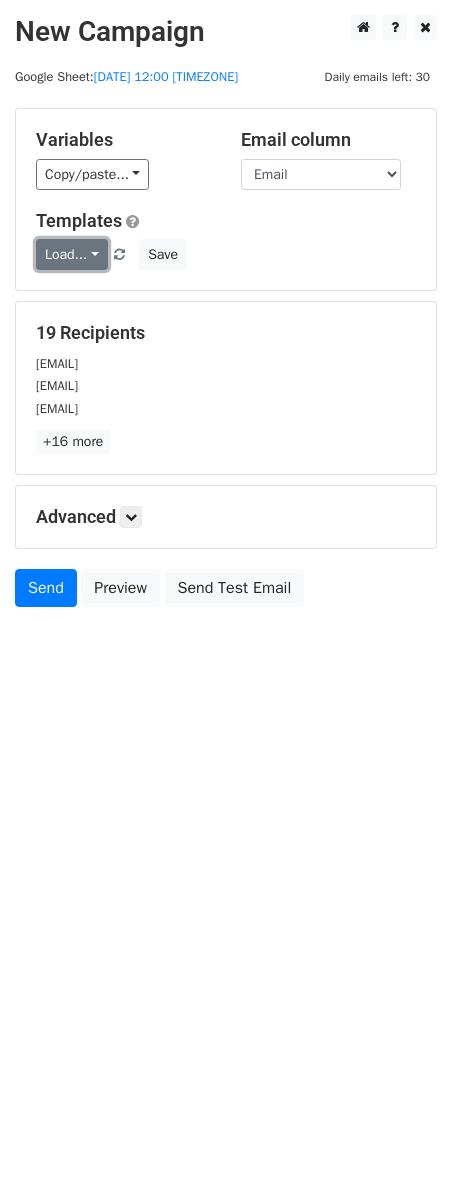 click on "Load..." at bounding box center (72, 254) 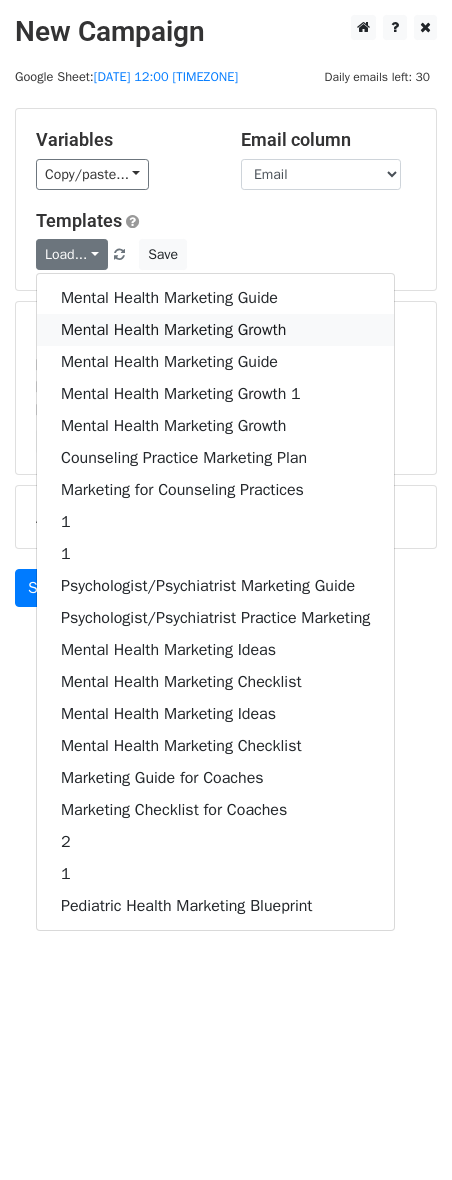 click on "Mental Health Marketing Growth" at bounding box center [215, 330] 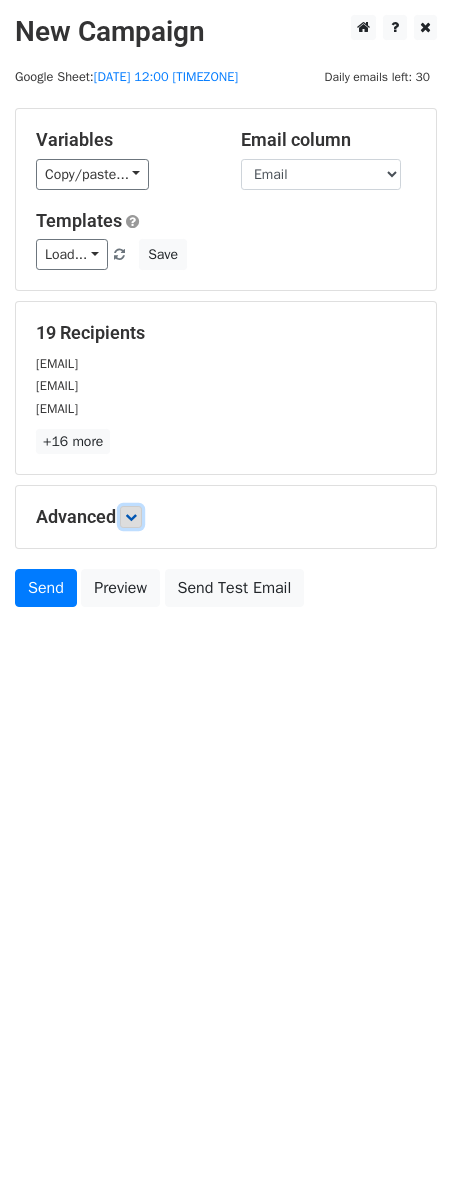 click at bounding box center (131, 517) 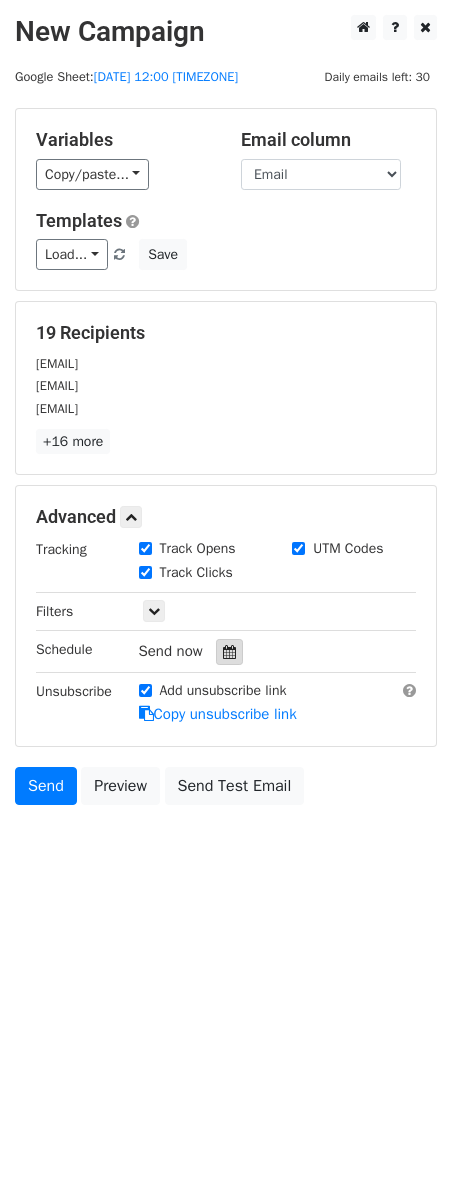 click at bounding box center (229, 652) 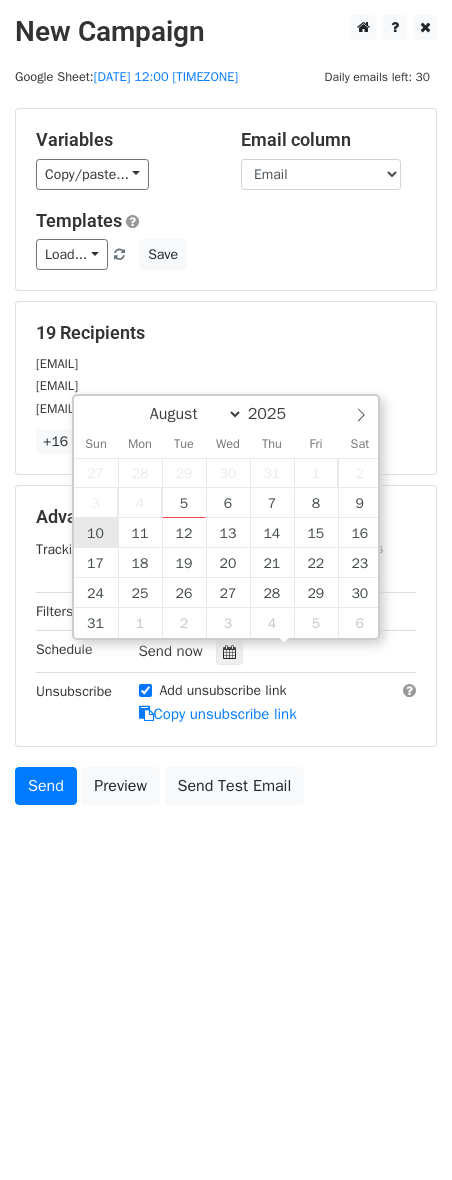 type on "2025-08-10 12:00" 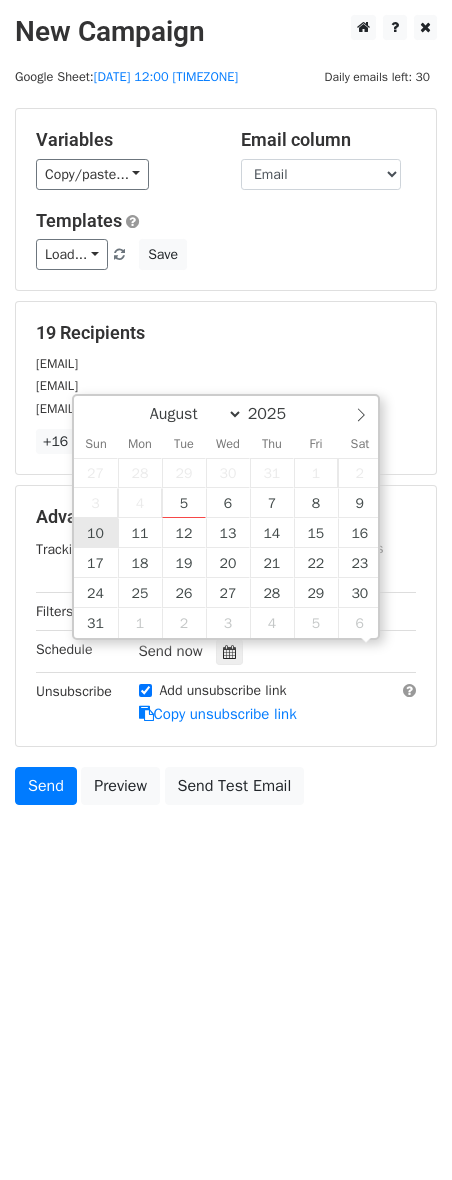 scroll, scrollTop: 1, scrollLeft: 0, axis: vertical 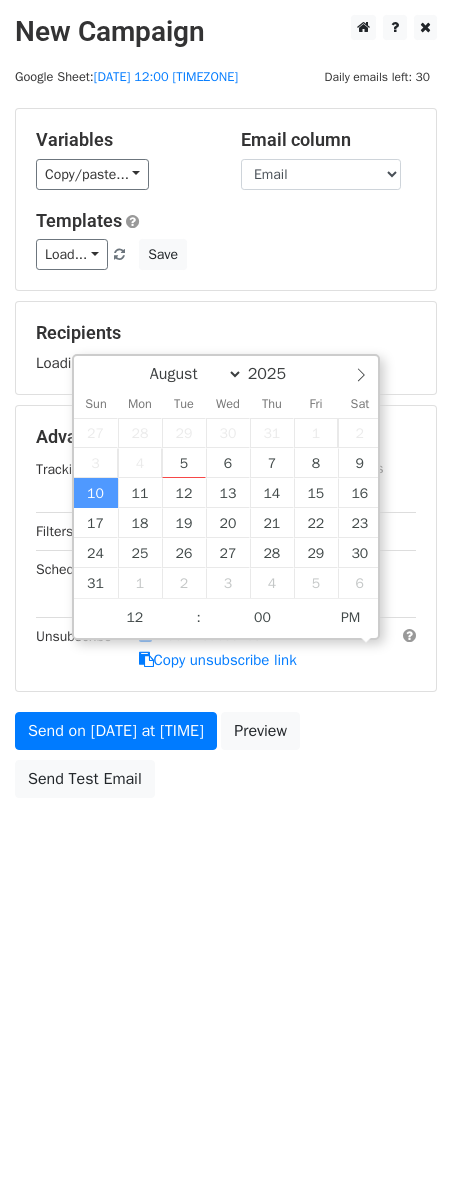 click on "Variables
Copy/paste...
{{Name}}
{{Email}}
Email column
Name
Email
Templates
Load...
Mental Health Marketing Guide
Mental Health Marketing Growth
Mental Health Marketing Guide
Mental Health Marketing Growth 1
Mental Health Marketing Growth
Counseling Practice Marketing Plan
Marketing for Counseling Practices
1
1
Psychologist/Psychiatrist Marketing Guide
Psychologist/Psychiatrist Practice Marketing
Mental Health Marketing Ideas
Mental Health Marketing Checklist
Mental Health Marketing Ideas
Mental Health Marketing Checklist
Marketing Guide for Coaches
Marketing Checklist for Coaches
2
1
Pediatric Health Marketing Blueprint
Save
Recipients Loading...
Advanced
Tracking
Track Opens
UTM Codes
Track Clicks
Filters
Only include spreadsheet rows that match the following filters:" at bounding box center (226, 458) 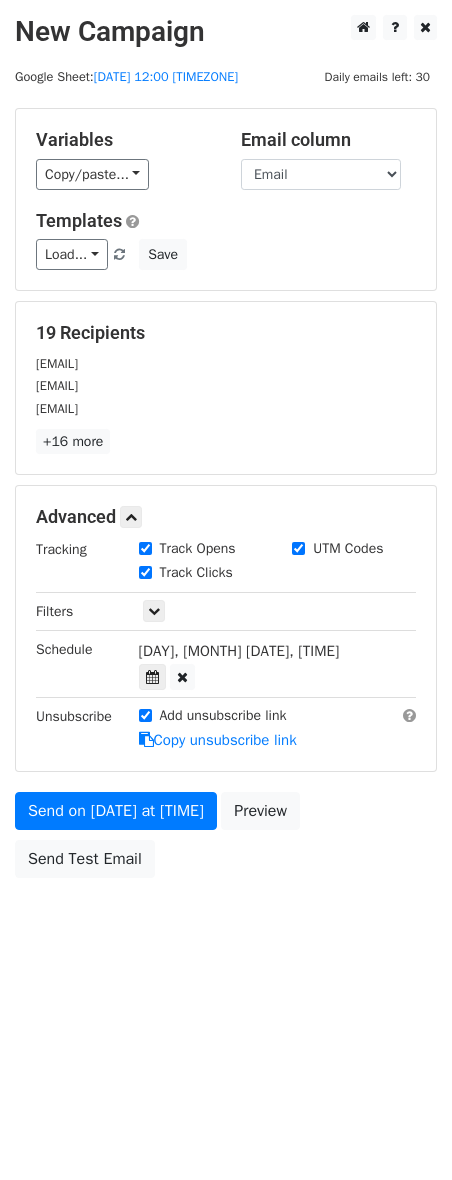 click on "Variables
Copy/paste...
{{Name}}
{{Email}}
Email column
Name
Email
Templates
Load...
Mental Health Marketing Guide
Mental Health Marketing Growth
Mental Health Marketing Guide
Mental Health Marketing Growth 1
Mental Health Marketing Growth
Counseling Practice Marketing Plan
Marketing for Counseling Practices
1
1
Psychologist/Psychiatrist Marketing Guide
Psychologist/Psychiatrist Practice Marketing
Mental Health Marketing Ideas
Mental Health Marketing Checklist
Mental Health Marketing Ideas
Mental Health Marketing Checklist
Marketing Guide for Coaches
Marketing Checklist for Coaches
2
1
Pediatric Health Marketing Blueprint
Save
19 Recipients
suzanne.krause@hotmail.com
hello@suzycarbrey.com
suzy@suzyprebbleplaytherapy.com
+16 more
19 Recipients
×
suzanne.krause@hotmail.com
hello@suzycarbrey.com" at bounding box center (226, 498) 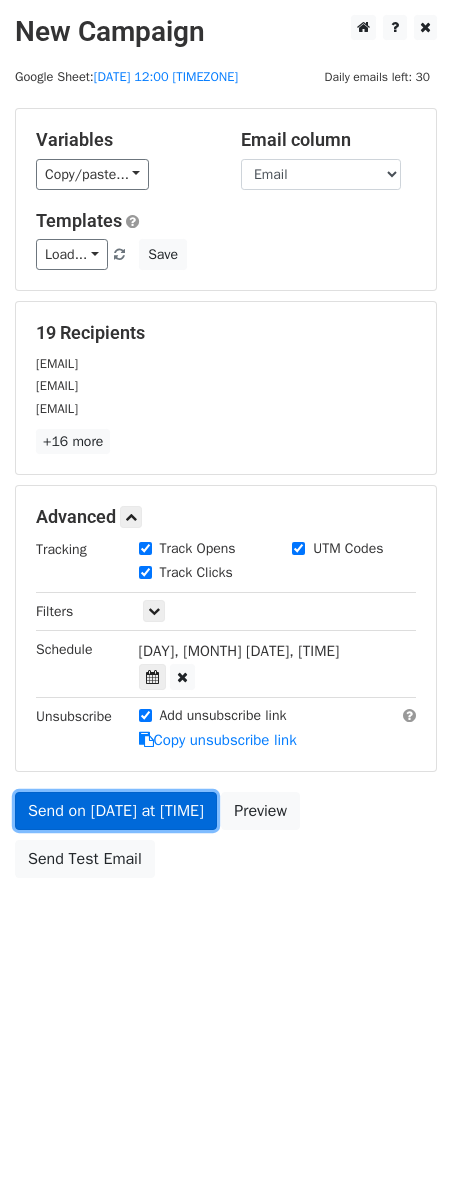 click on "Send on Aug 10 at 12:00pm" at bounding box center (116, 811) 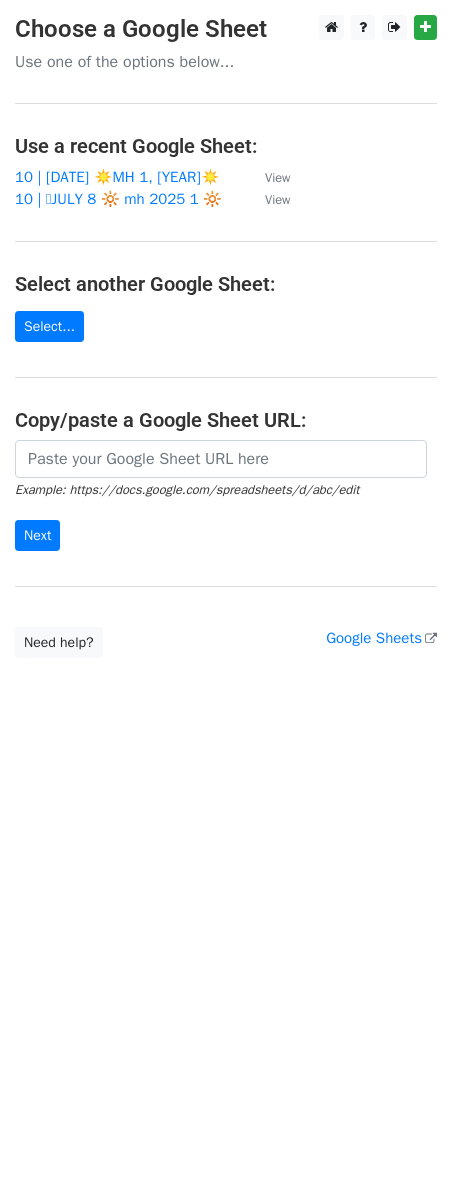 scroll, scrollTop: 0, scrollLeft: 0, axis: both 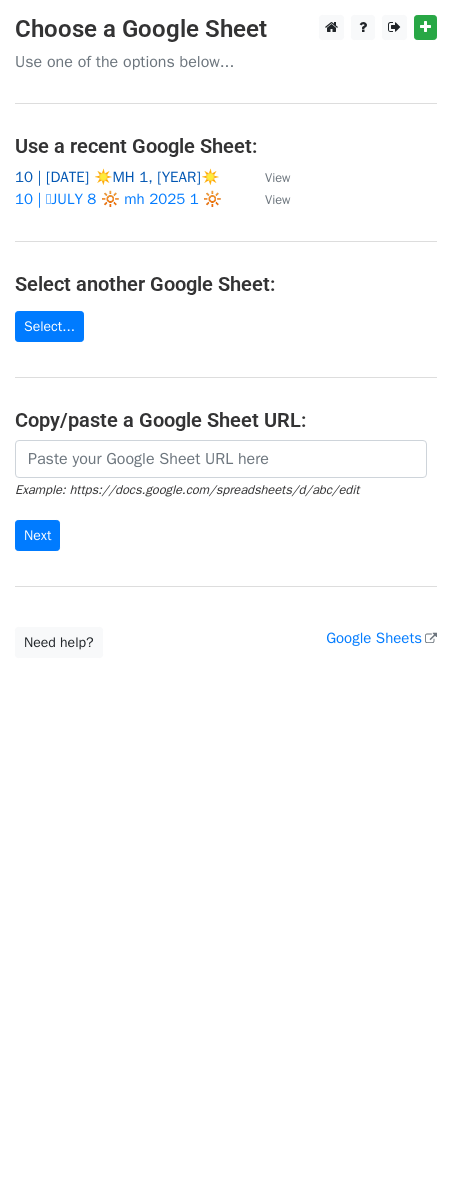 click on "10 | AUG 1 ☀️MH 1, 2025☀️" at bounding box center [117, 177] 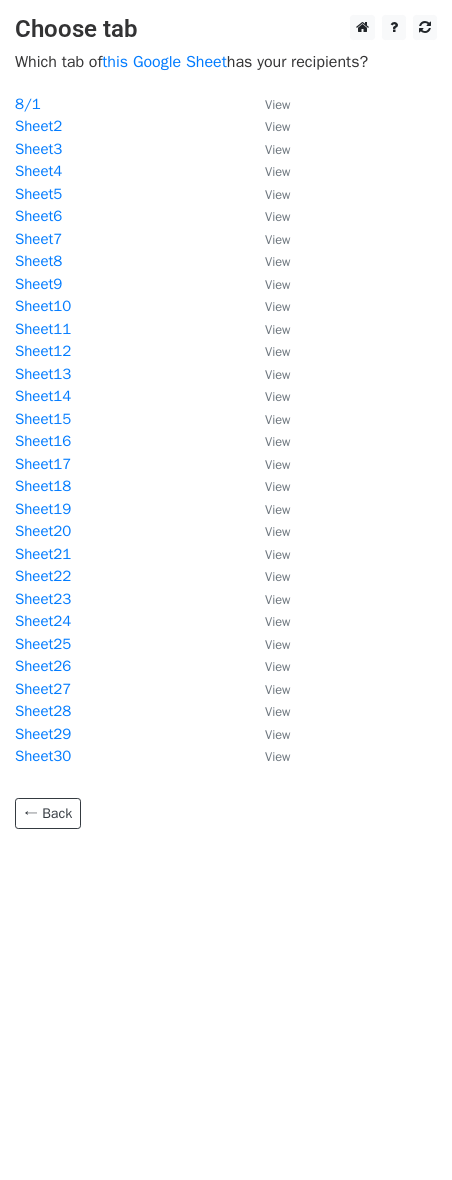 scroll, scrollTop: 0, scrollLeft: 0, axis: both 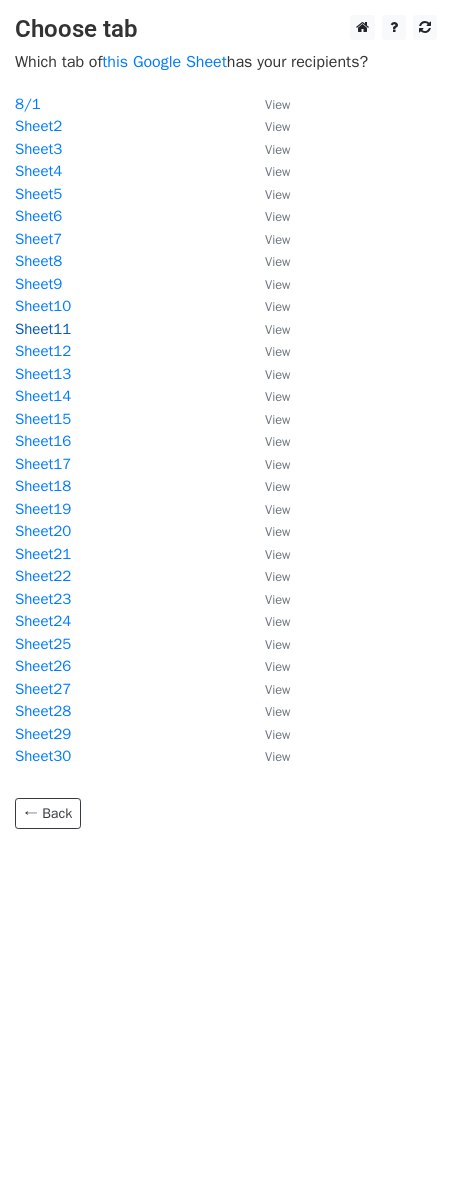 click on "Sheet11" at bounding box center (43, 329) 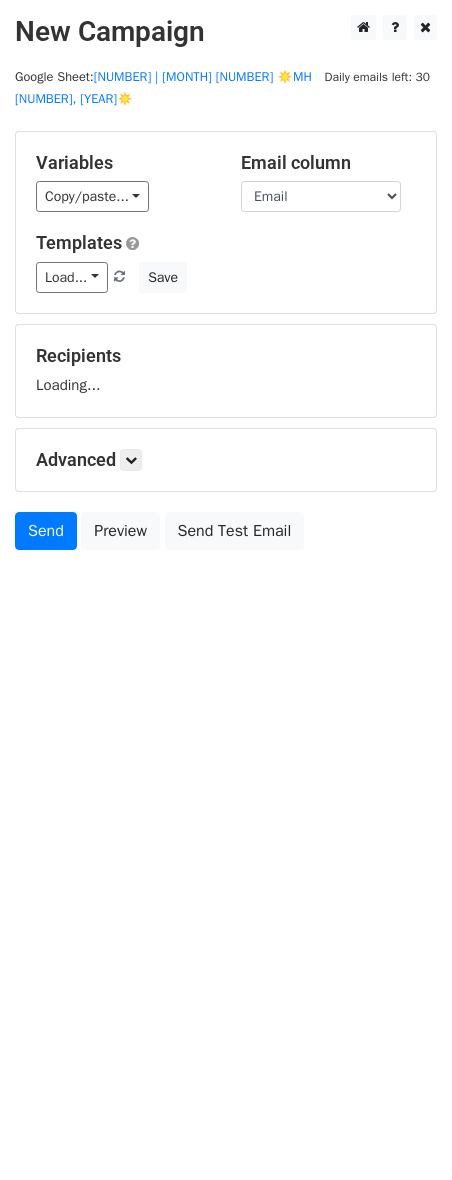 scroll, scrollTop: 0, scrollLeft: 0, axis: both 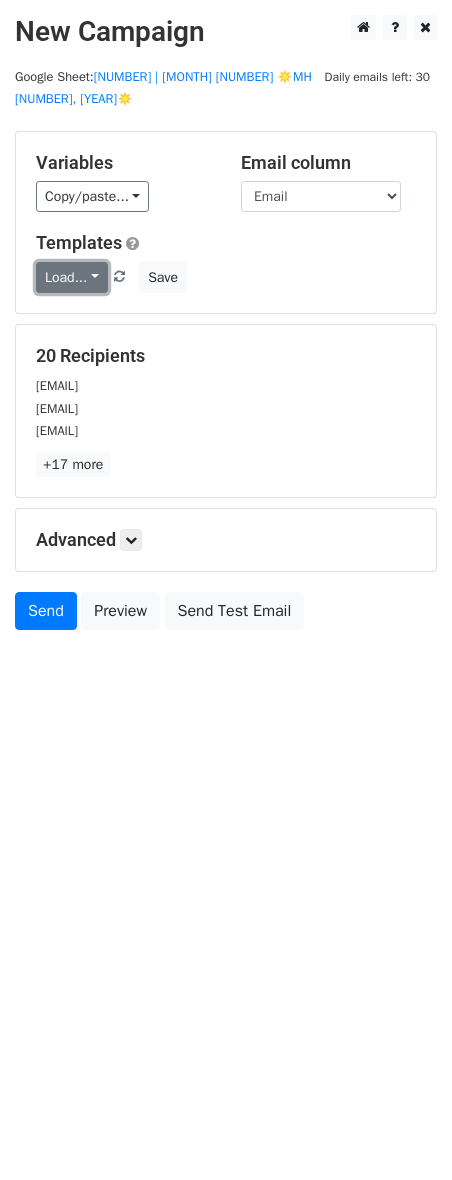 click on "Load..." at bounding box center (72, 277) 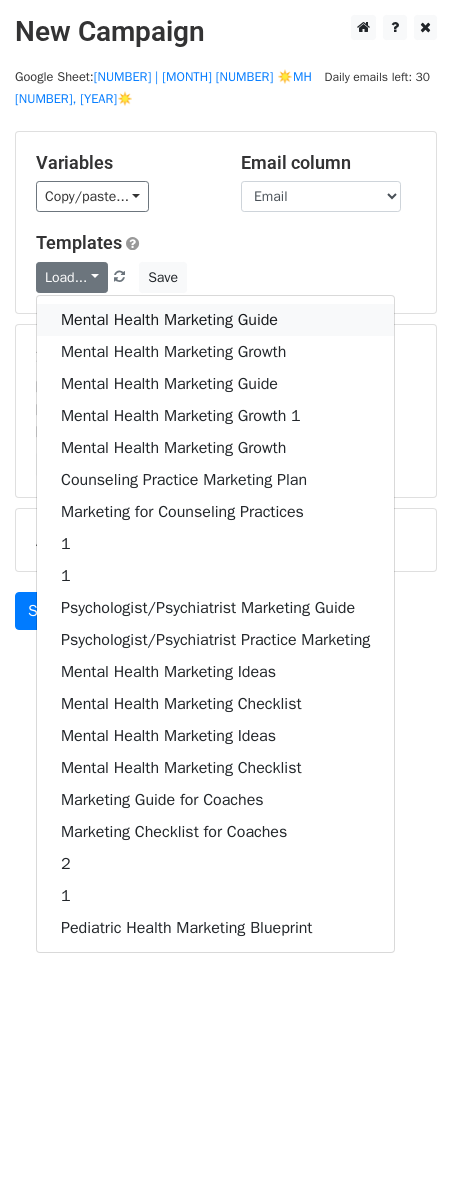 click on "Mental Health Marketing Guide" at bounding box center [215, 320] 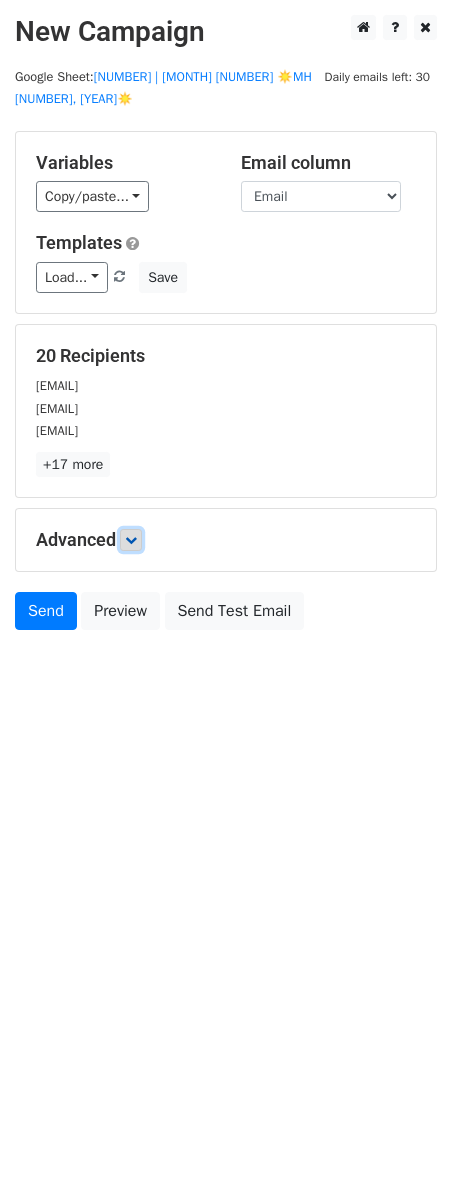 click at bounding box center [131, 540] 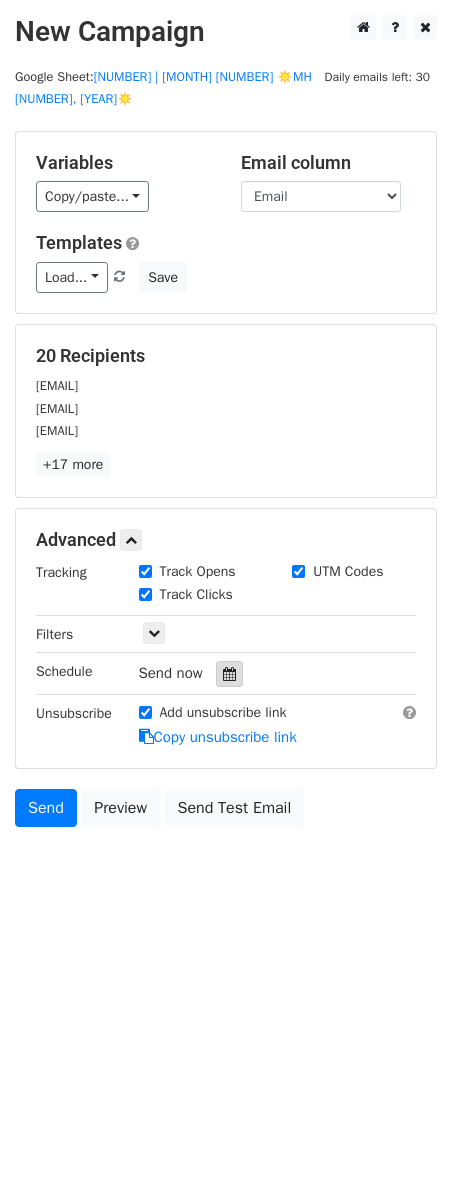 click at bounding box center [229, 674] 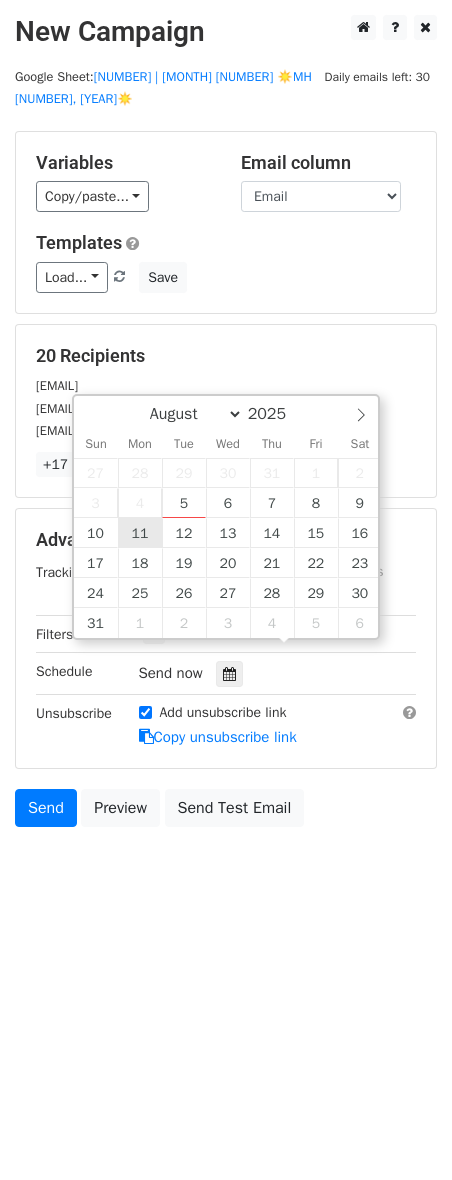 type on "2025-08-11 12:00" 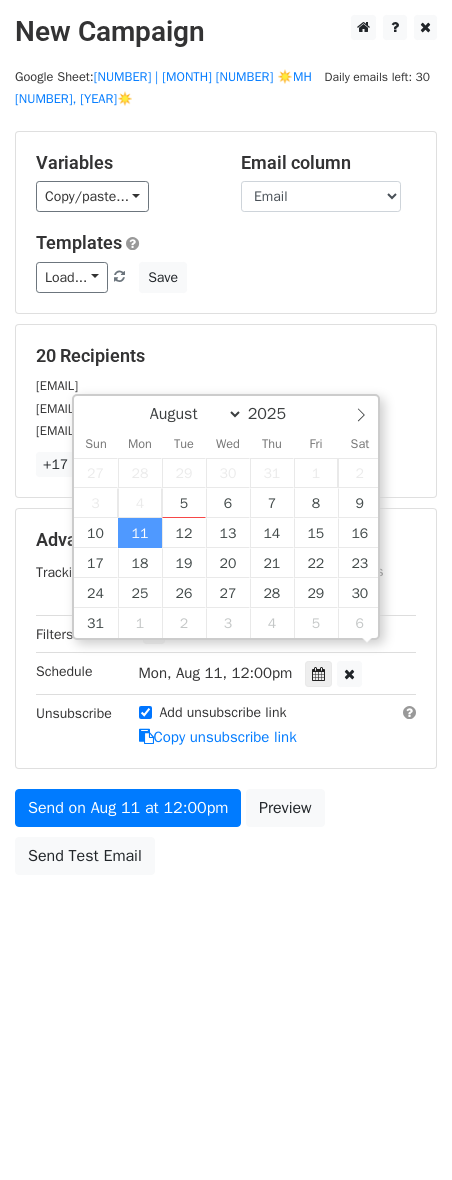 scroll, scrollTop: 1, scrollLeft: 0, axis: vertical 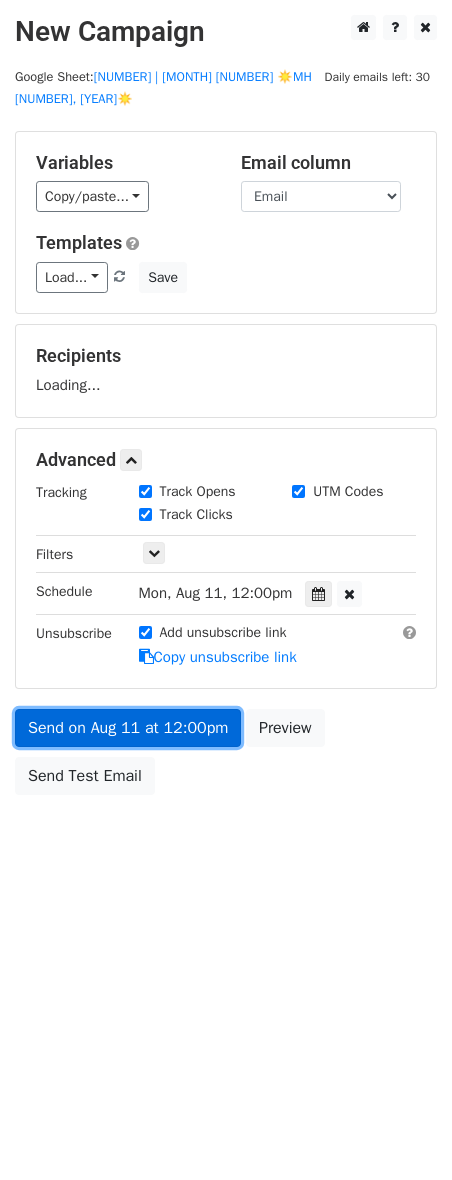 click on "Send on Aug 11 at 12:00pm" at bounding box center (128, 728) 